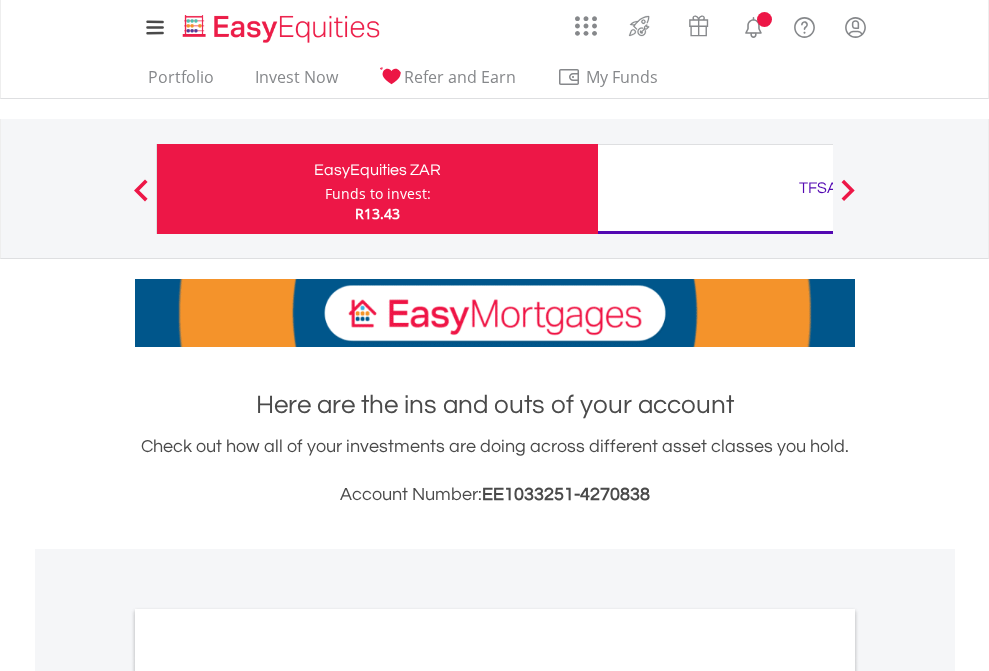 scroll, scrollTop: 0, scrollLeft: 0, axis: both 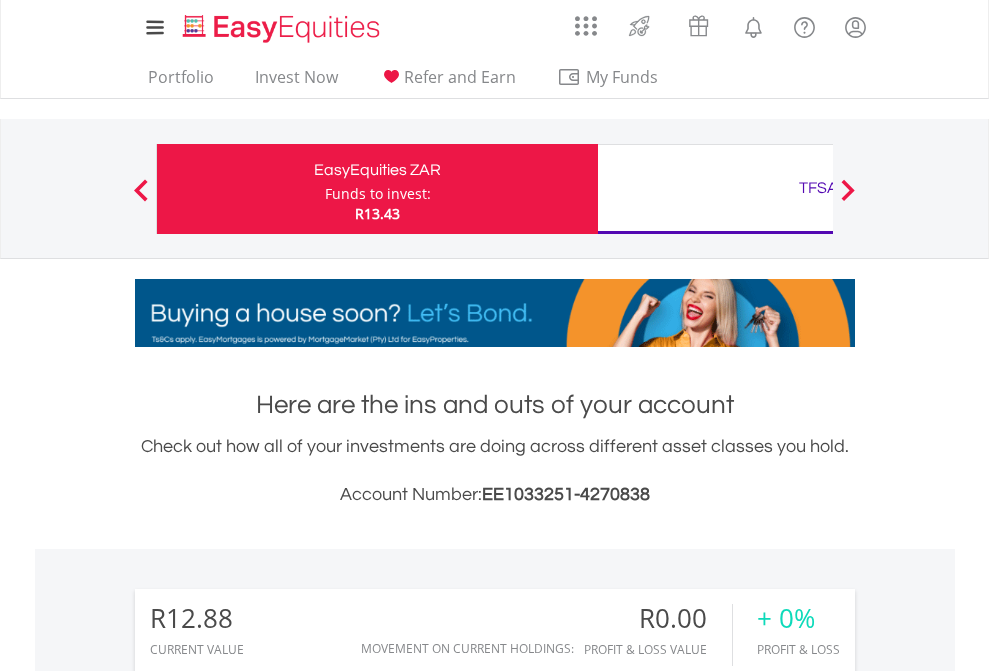 click on "Funds to invest:" at bounding box center [378, 194] 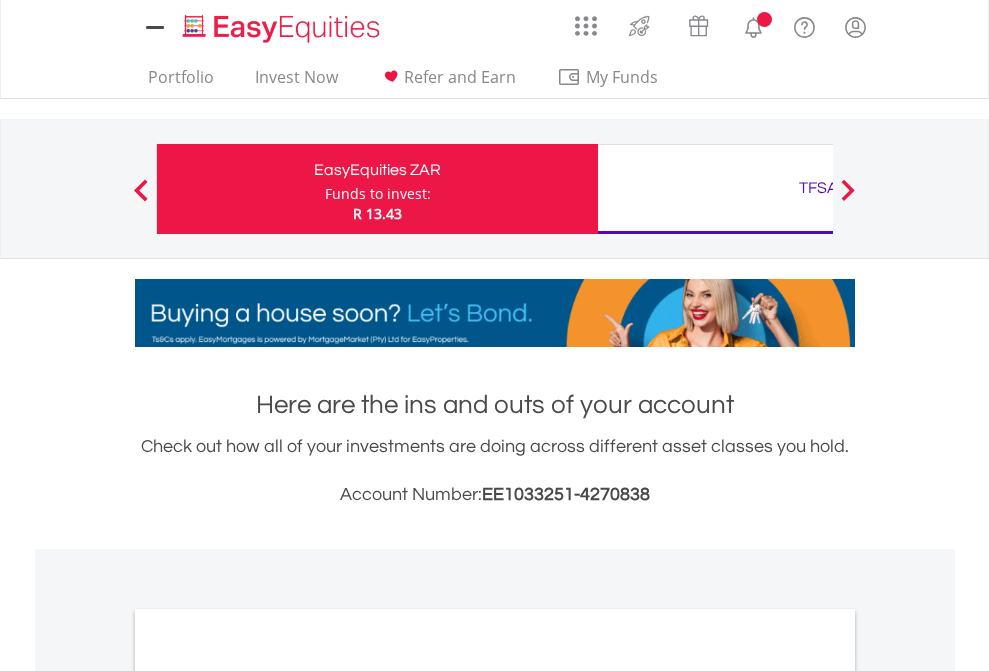 scroll, scrollTop: 0, scrollLeft: 0, axis: both 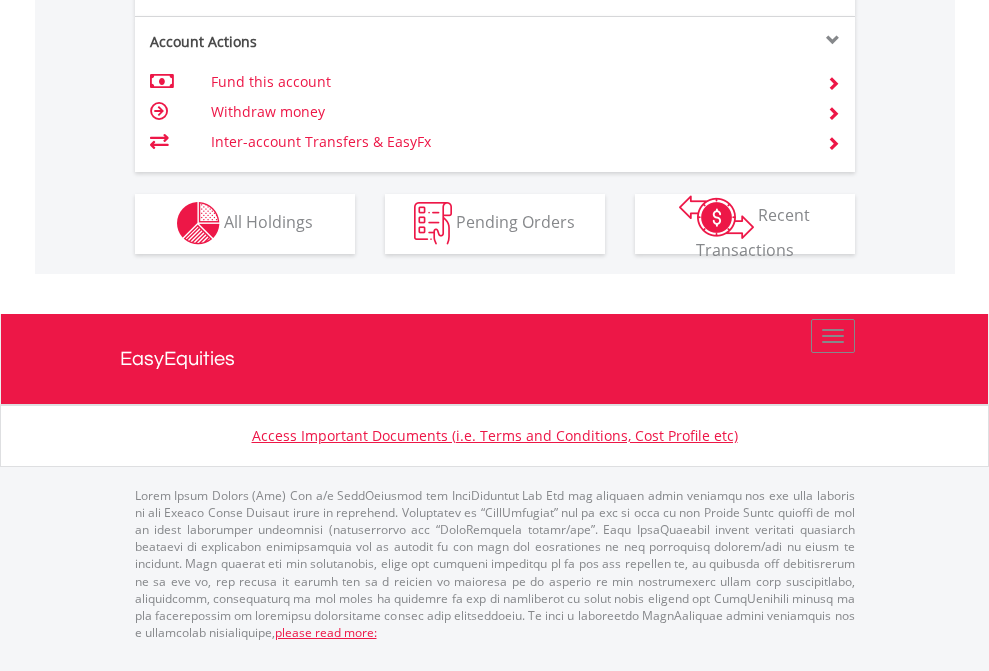 click on "Investment types" at bounding box center [706, -353] 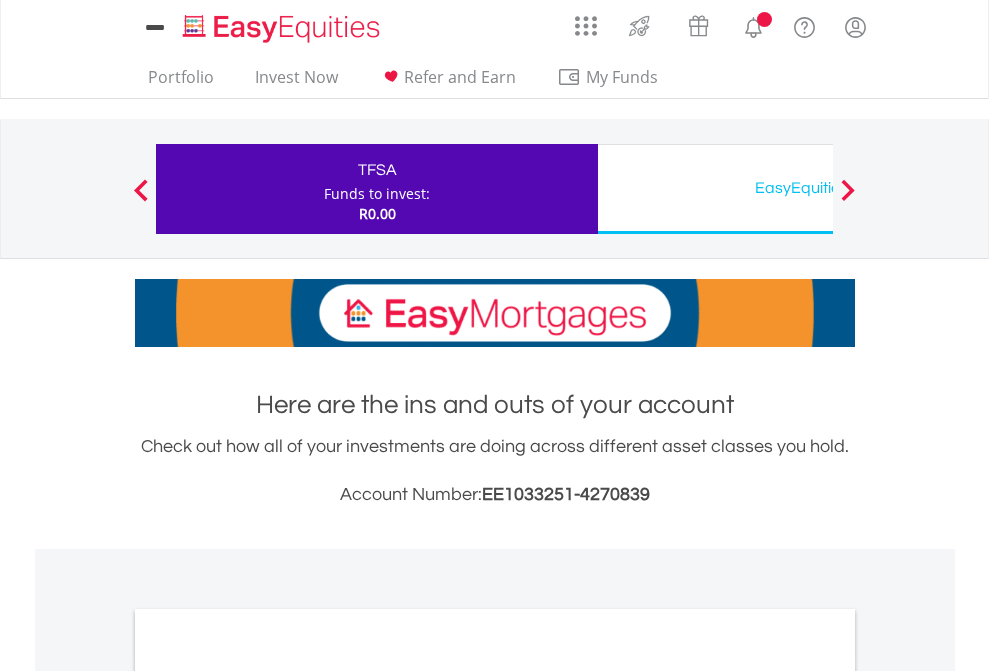 scroll, scrollTop: 0, scrollLeft: 0, axis: both 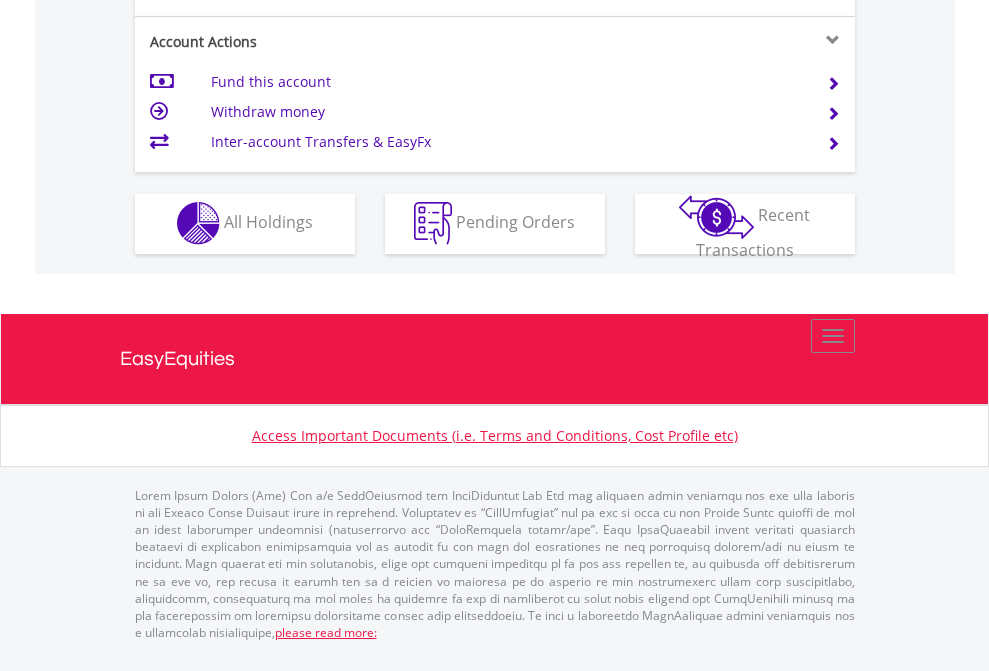 click on "Investment types" at bounding box center [706, -353] 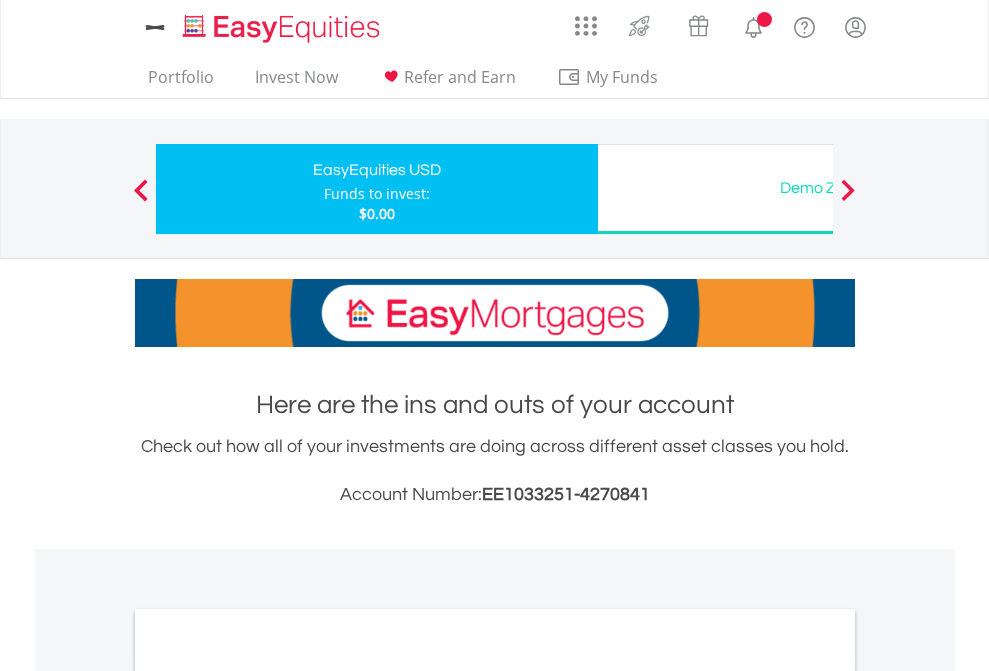 scroll, scrollTop: 0, scrollLeft: 0, axis: both 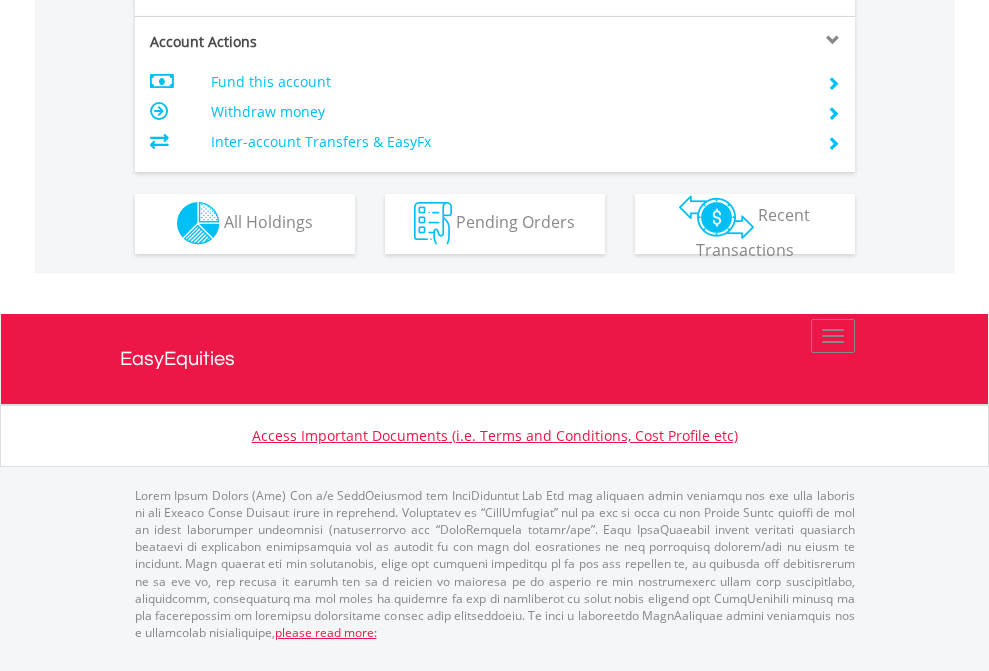 click on "Investment types" at bounding box center (706, -353) 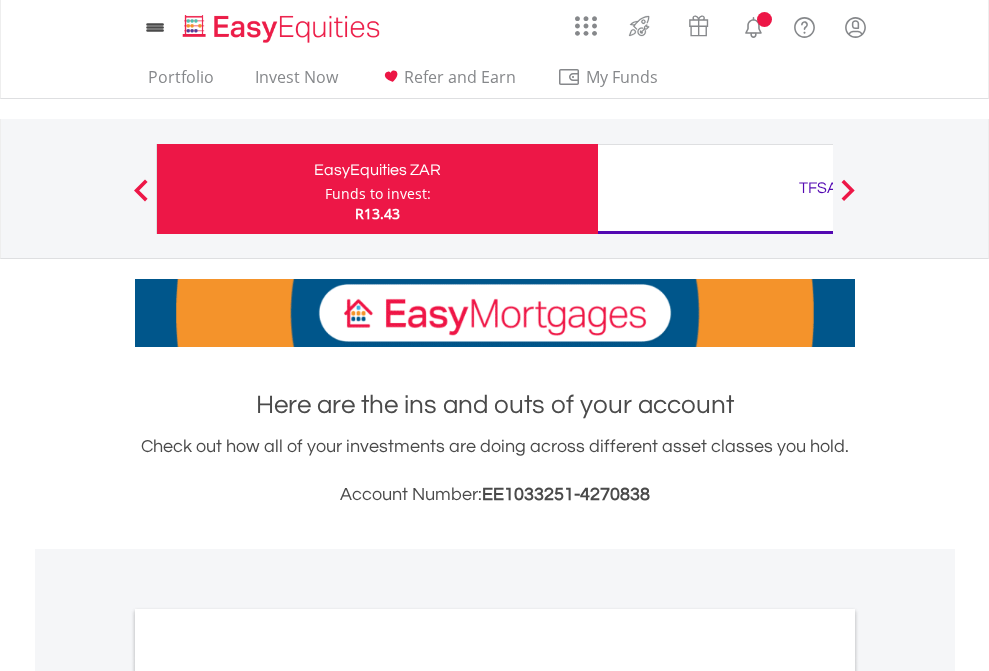 scroll, scrollTop: 0, scrollLeft: 0, axis: both 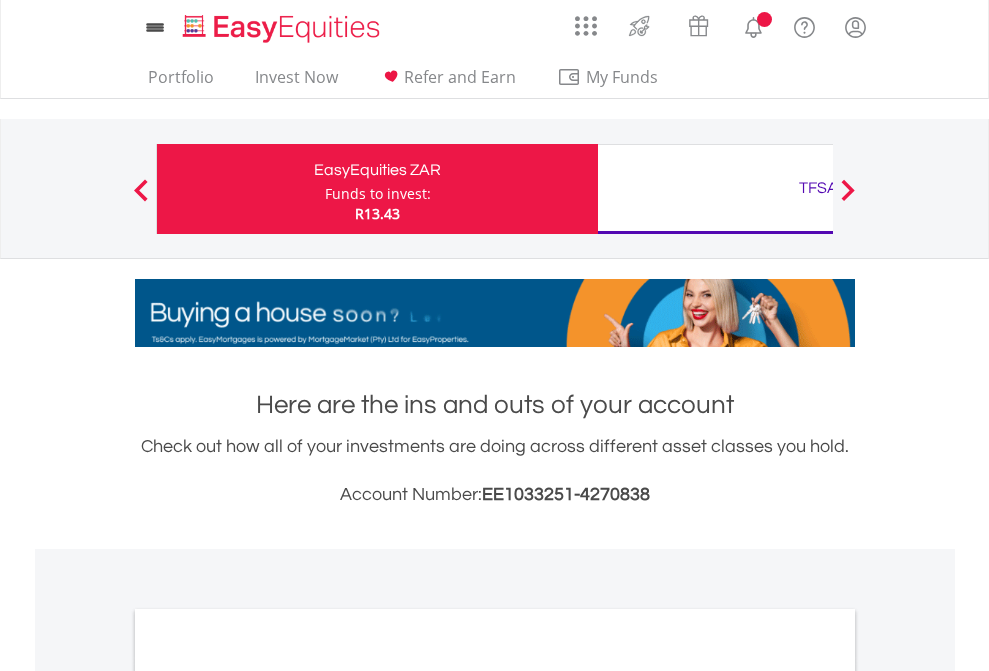 click on "All Holdings" at bounding box center [268, 1096] 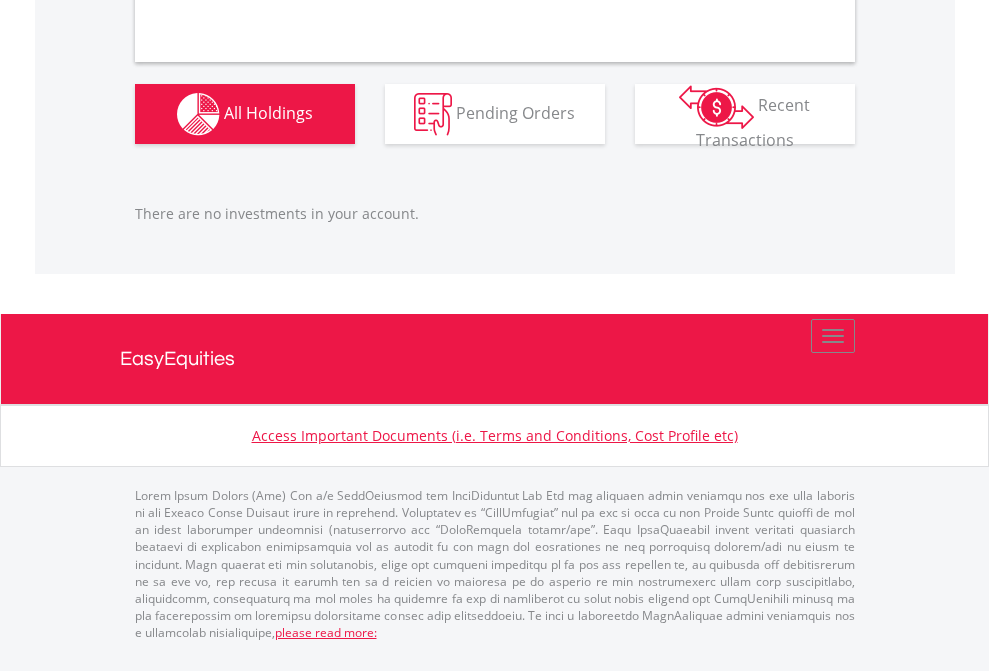 scroll, scrollTop: 1980, scrollLeft: 0, axis: vertical 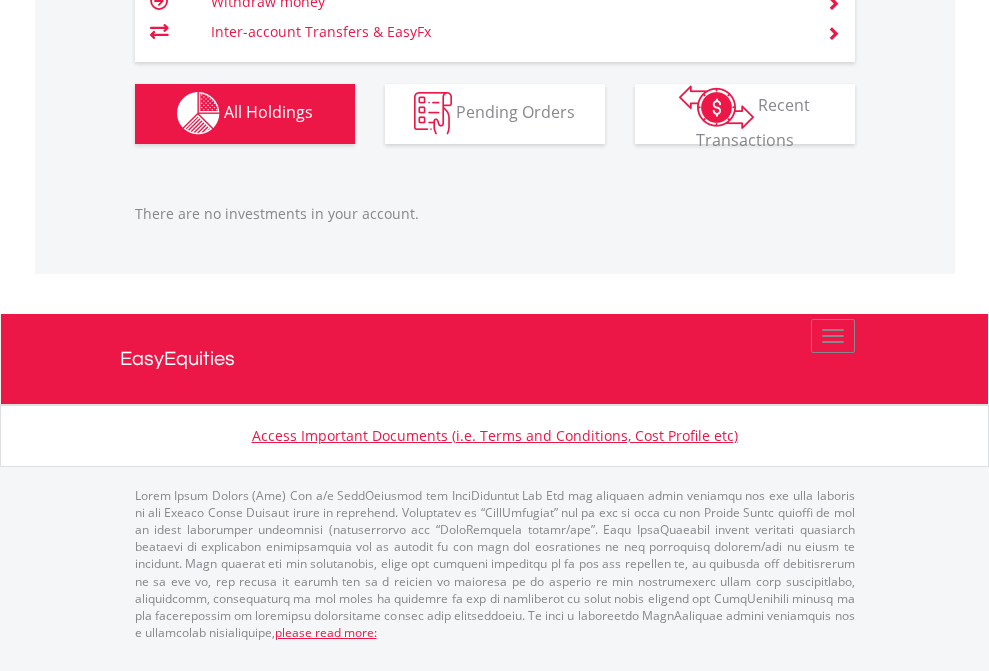 click on "TFSA" at bounding box center [818, -1142] 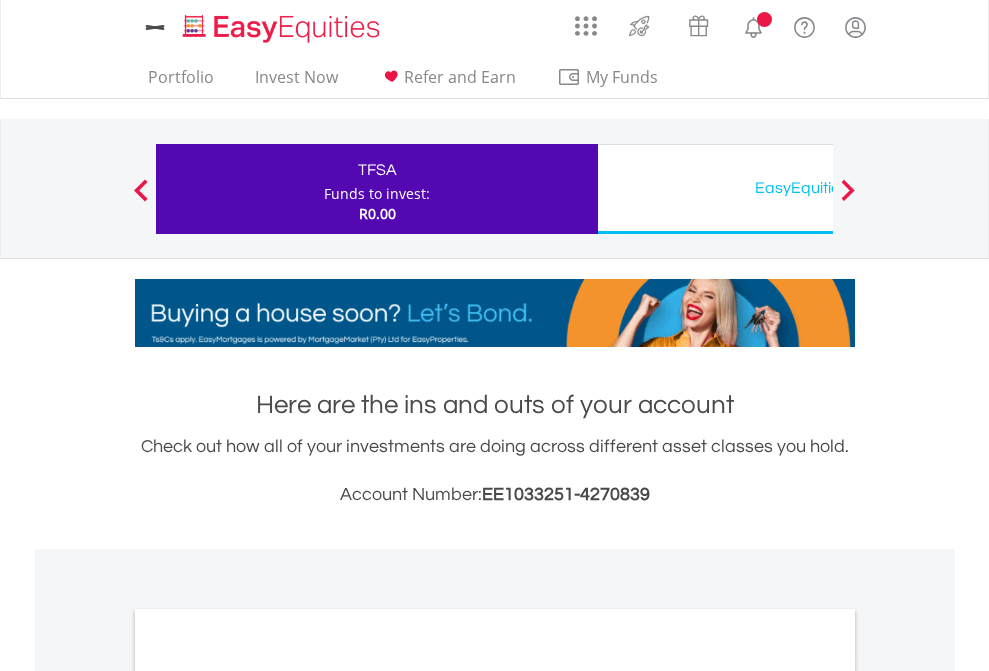 scroll, scrollTop: 0, scrollLeft: 0, axis: both 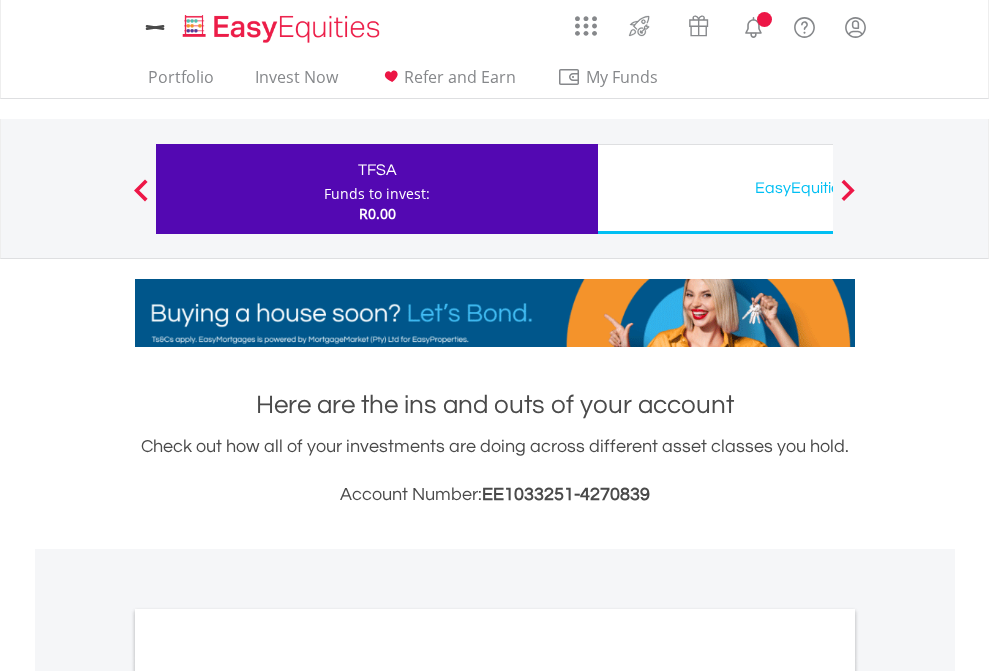 click on "All Holdings" at bounding box center [268, 1096] 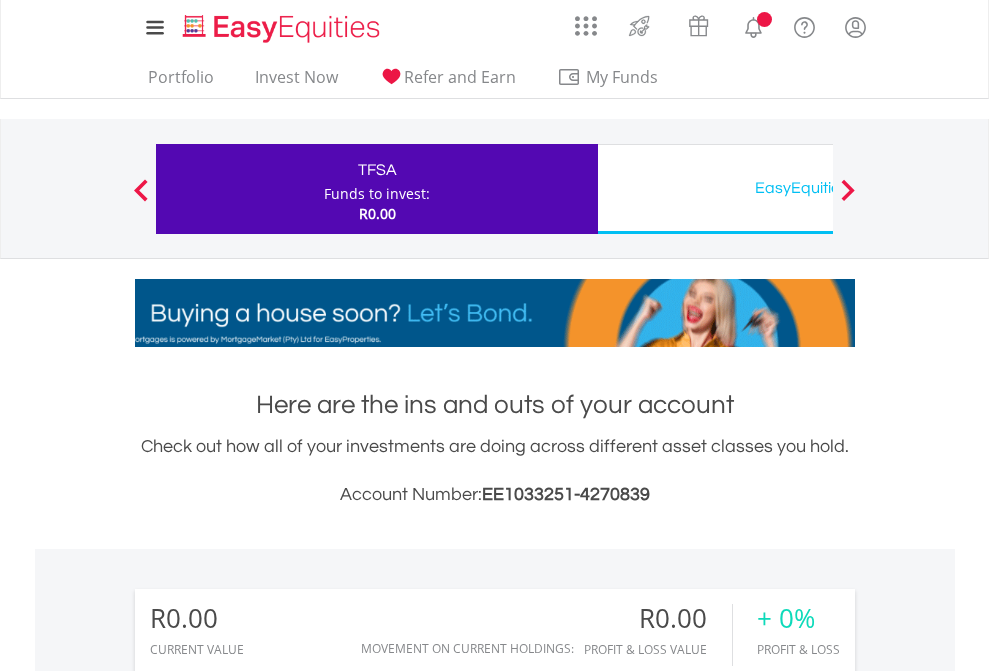 scroll, scrollTop: 1486, scrollLeft: 0, axis: vertical 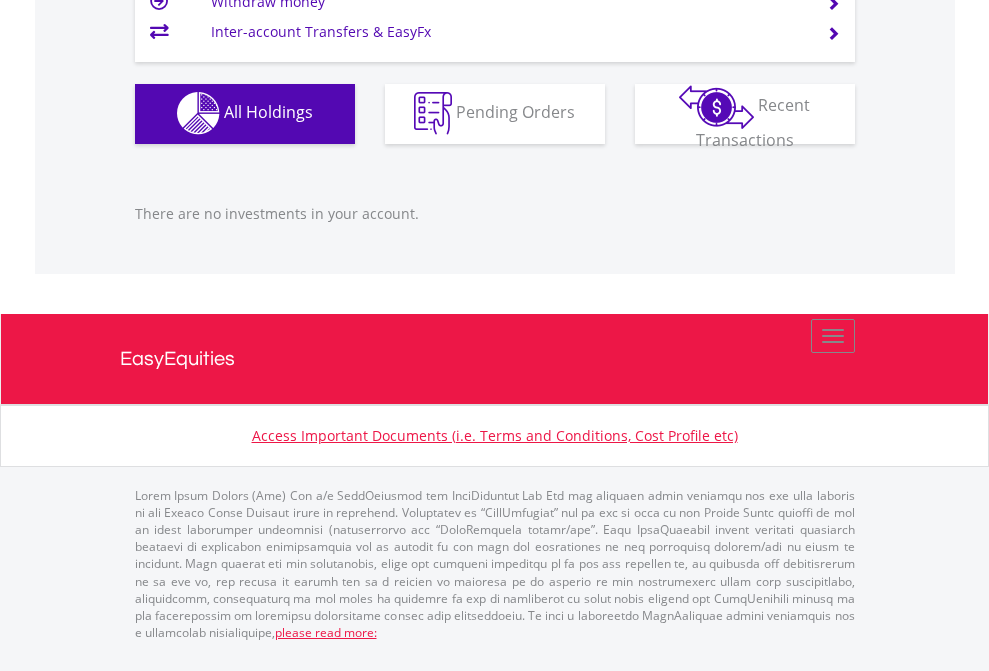 click on "EasyEquities USD" at bounding box center [818, -1142] 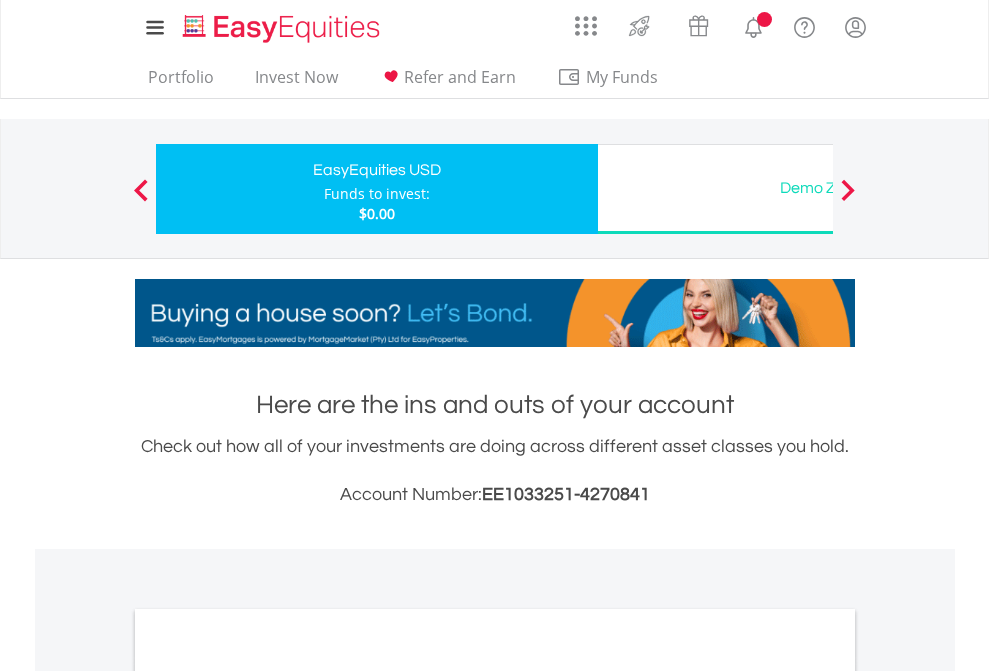 scroll, scrollTop: 0, scrollLeft: 0, axis: both 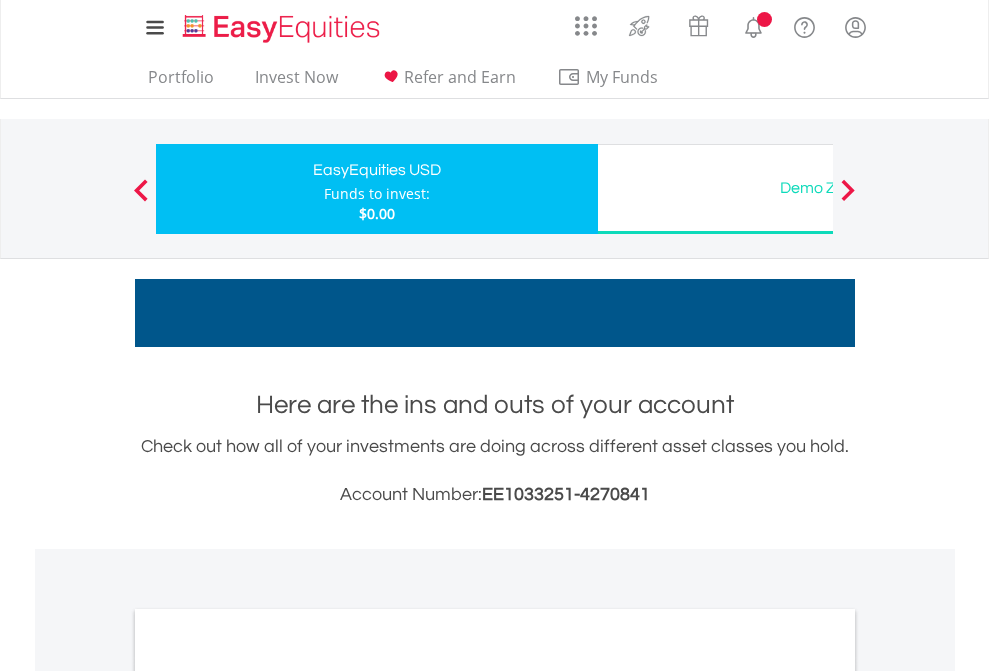 click on "All Holdings" at bounding box center [268, 1096] 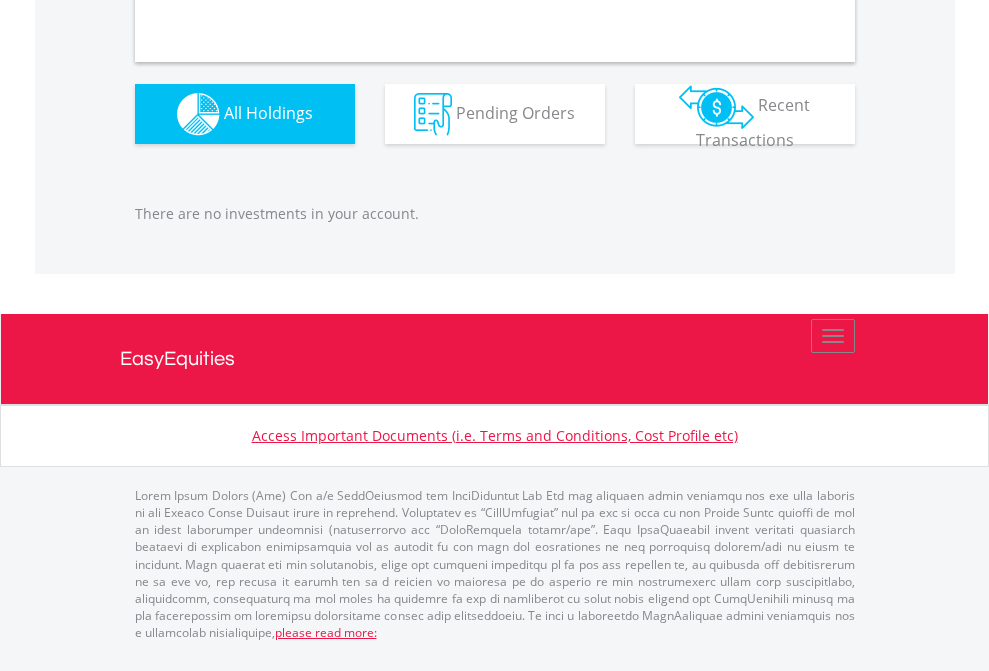 scroll, scrollTop: 1980, scrollLeft: 0, axis: vertical 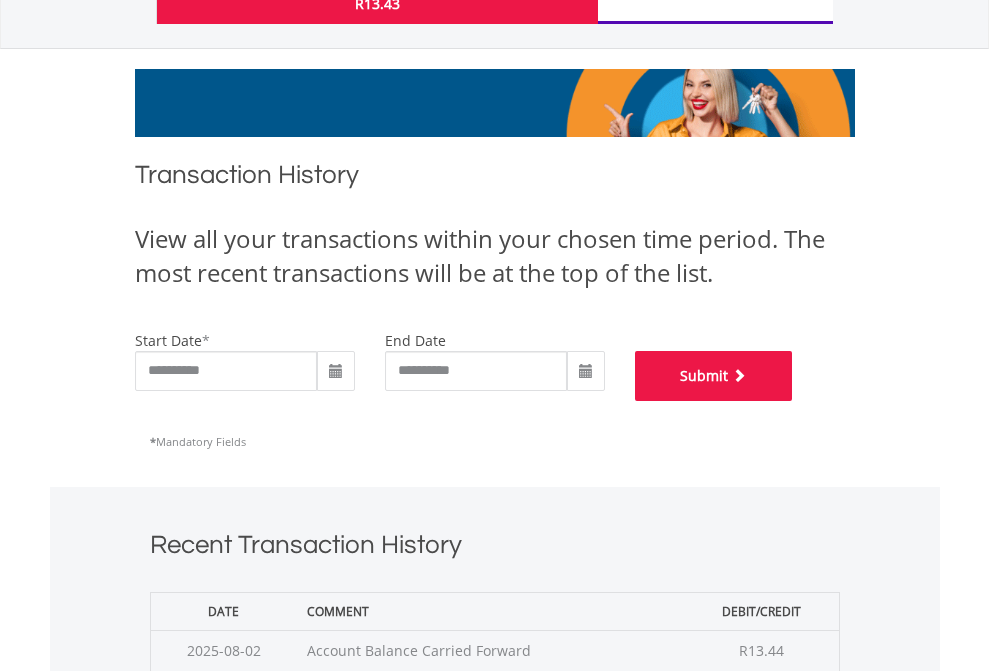 click on "Submit" at bounding box center (714, 376) 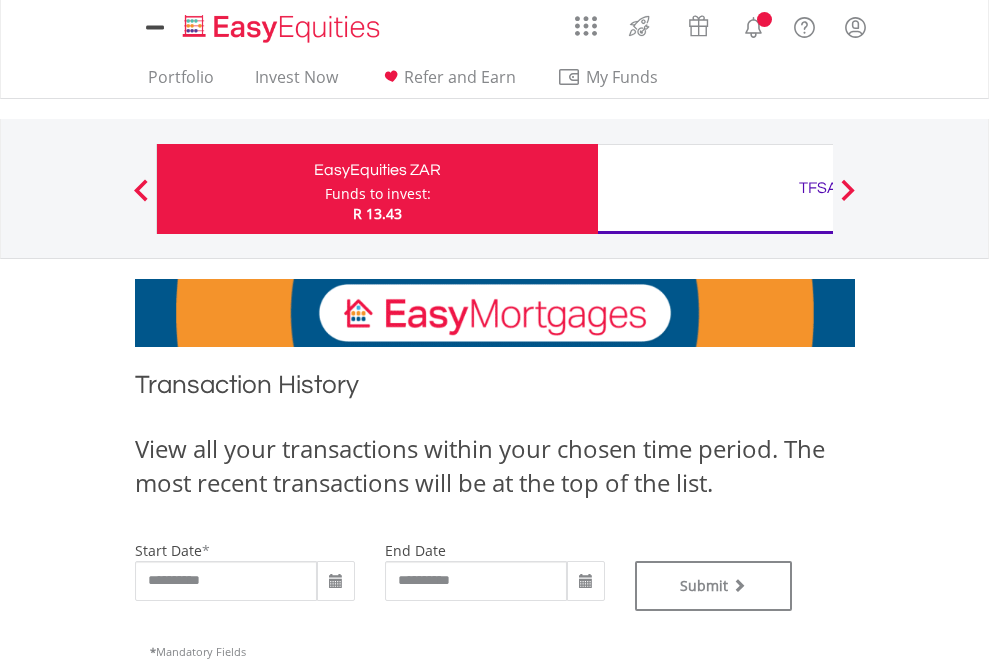 scroll, scrollTop: 0, scrollLeft: 0, axis: both 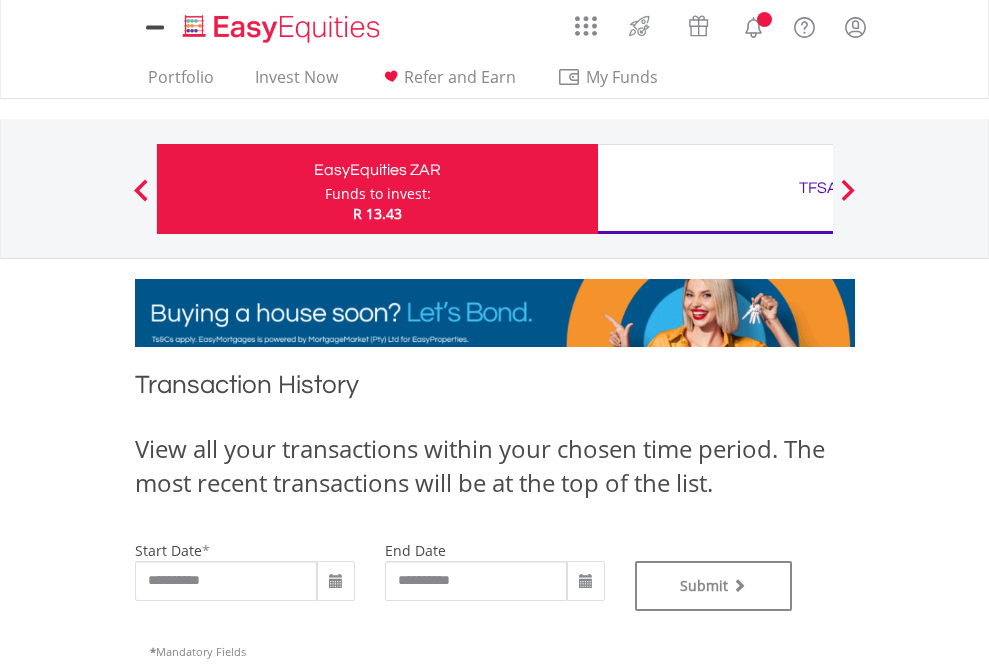 click on "TFSA" at bounding box center [818, 188] 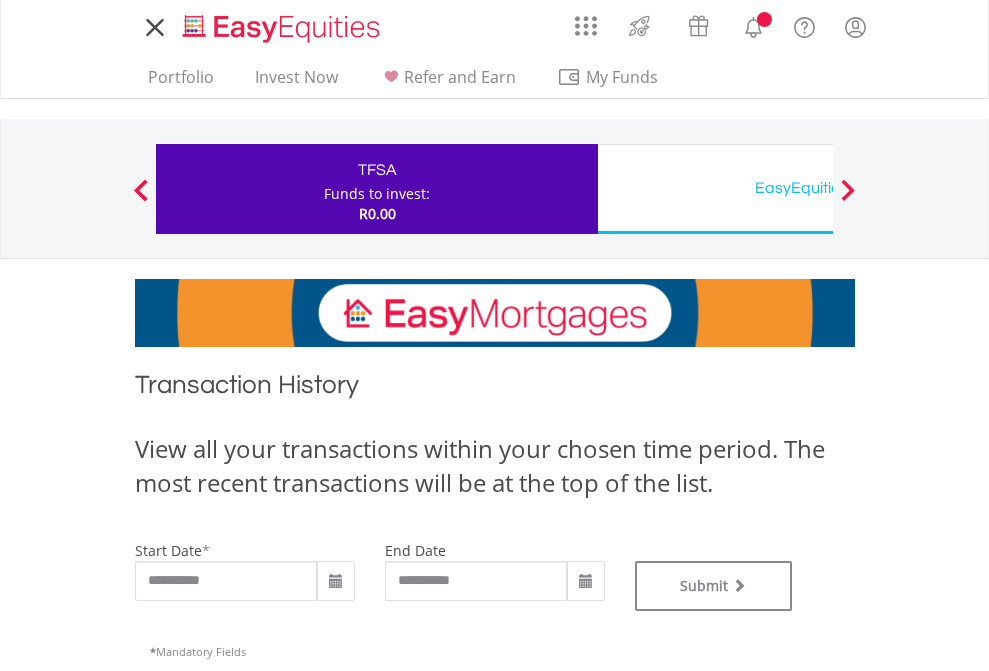 scroll, scrollTop: 0, scrollLeft: 0, axis: both 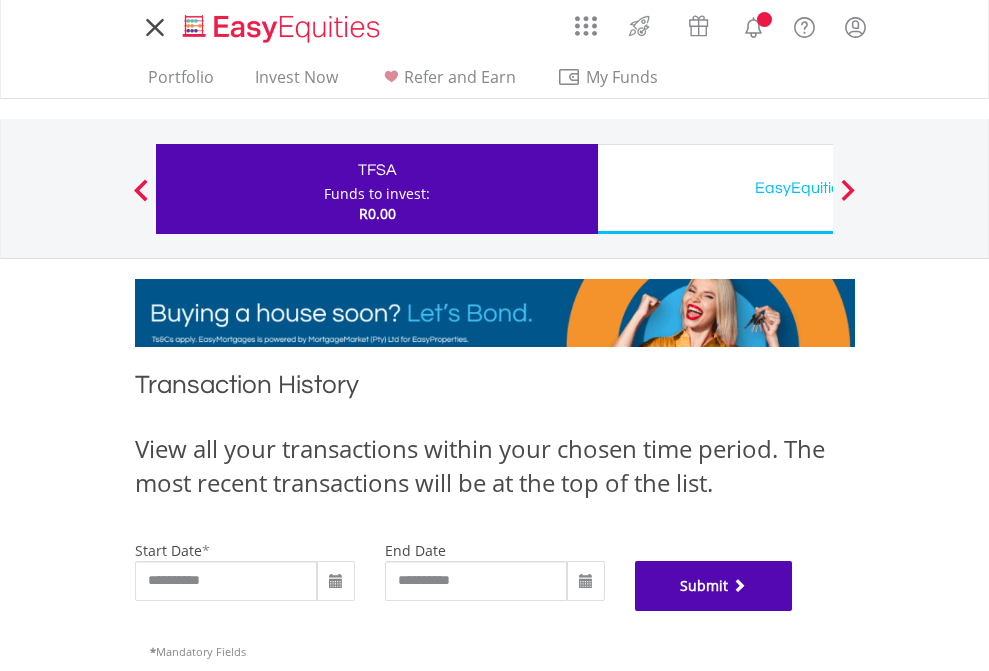 click on "Submit" at bounding box center (714, 586) 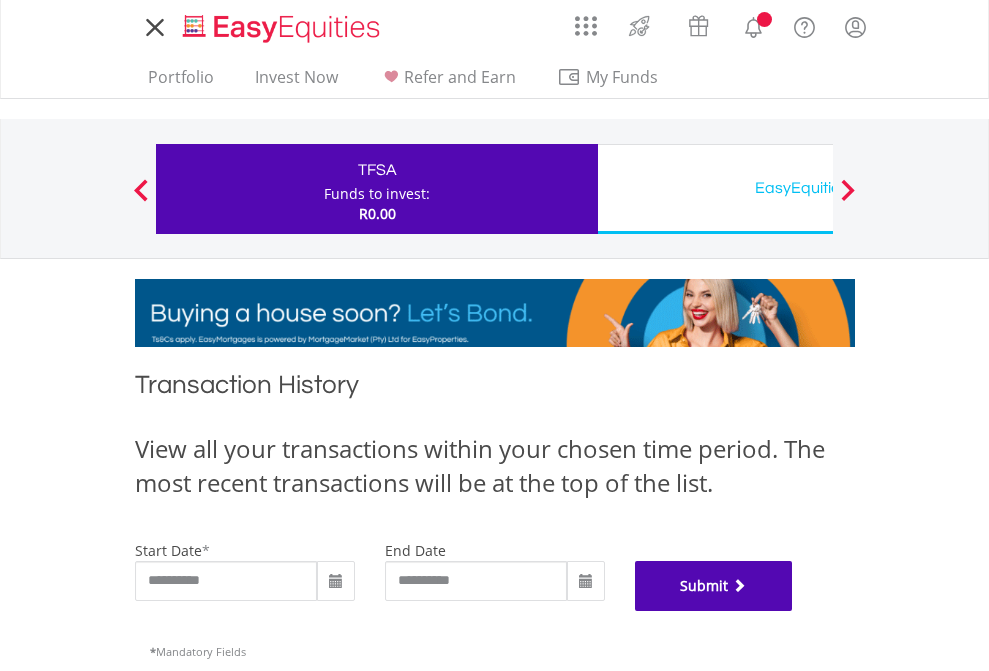 scroll, scrollTop: 811, scrollLeft: 0, axis: vertical 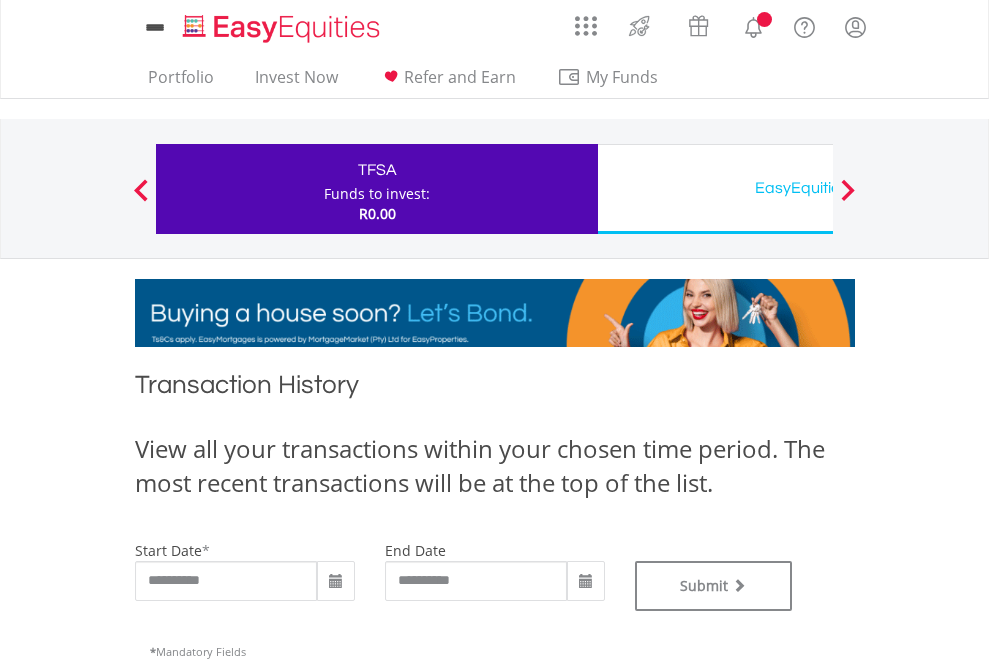 click on "EasyEquities USD" at bounding box center [818, 188] 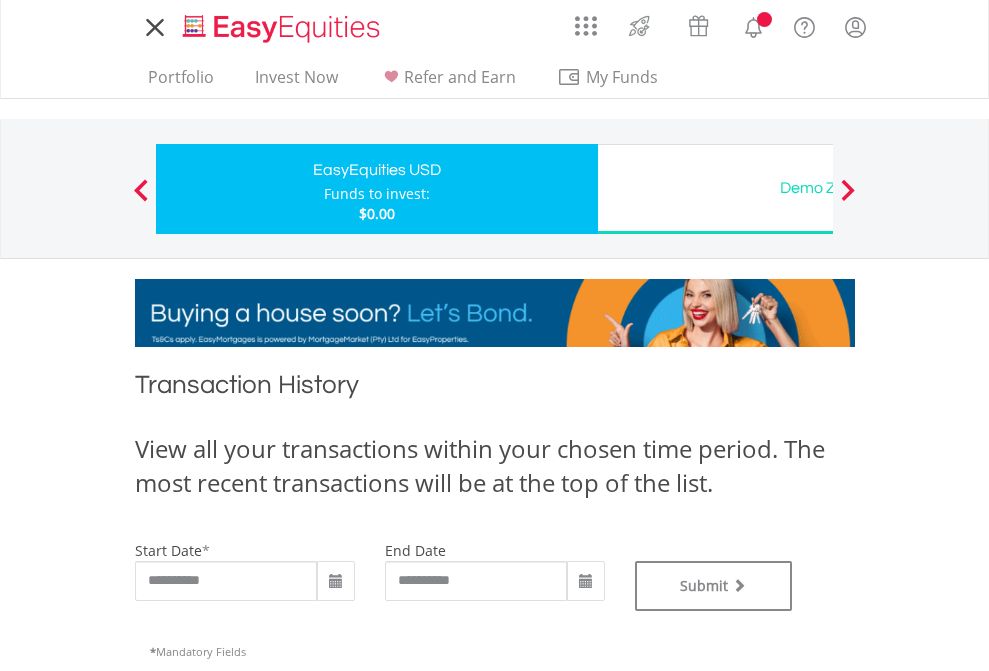 scroll, scrollTop: 0, scrollLeft: 0, axis: both 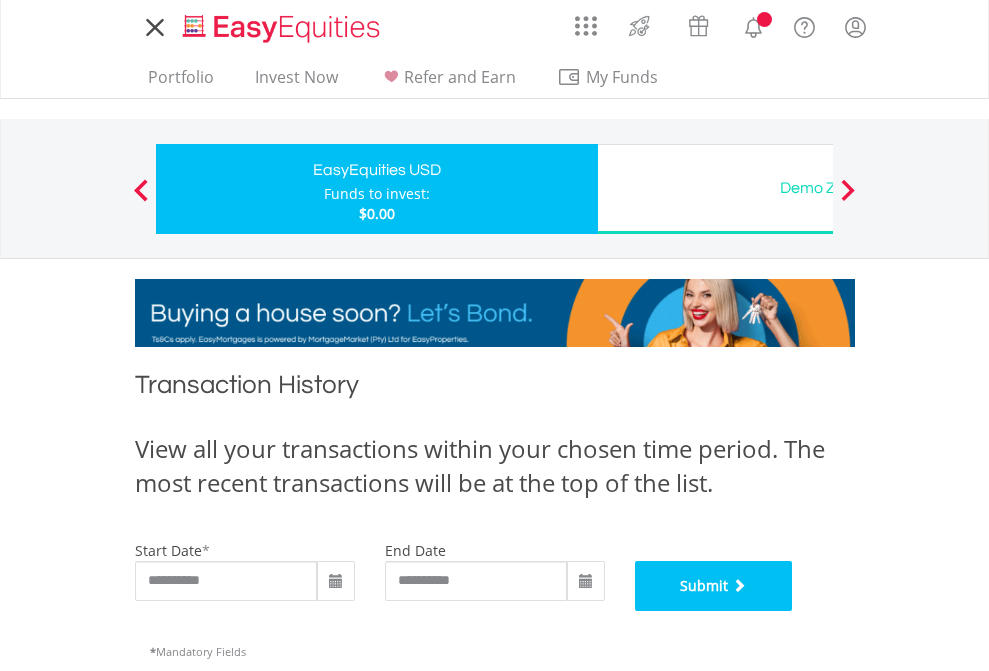 click on "Submit" at bounding box center [714, 586] 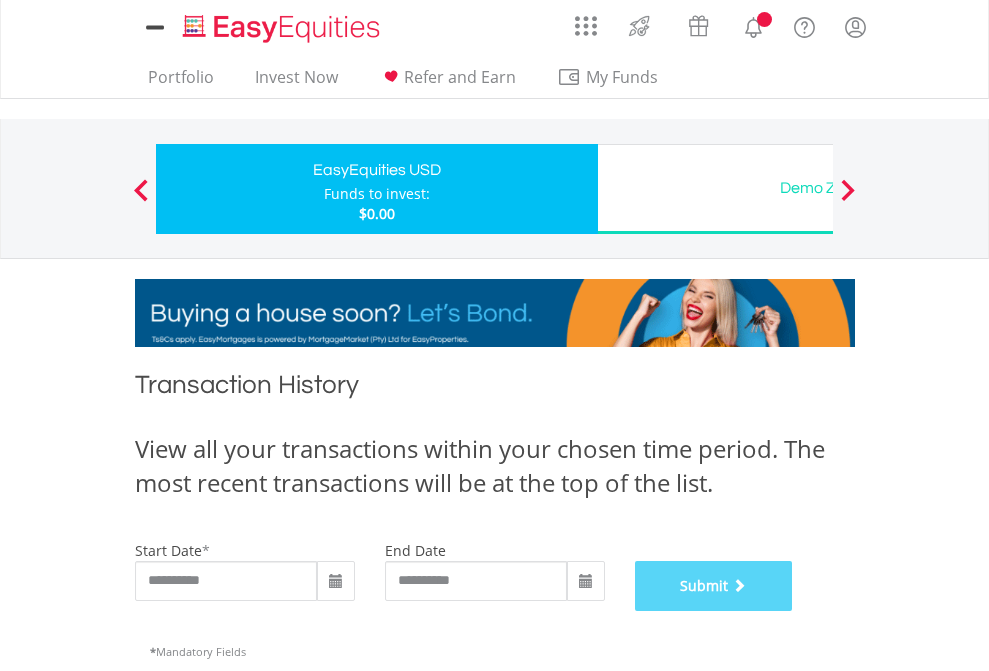scroll, scrollTop: 811, scrollLeft: 0, axis: vertical 